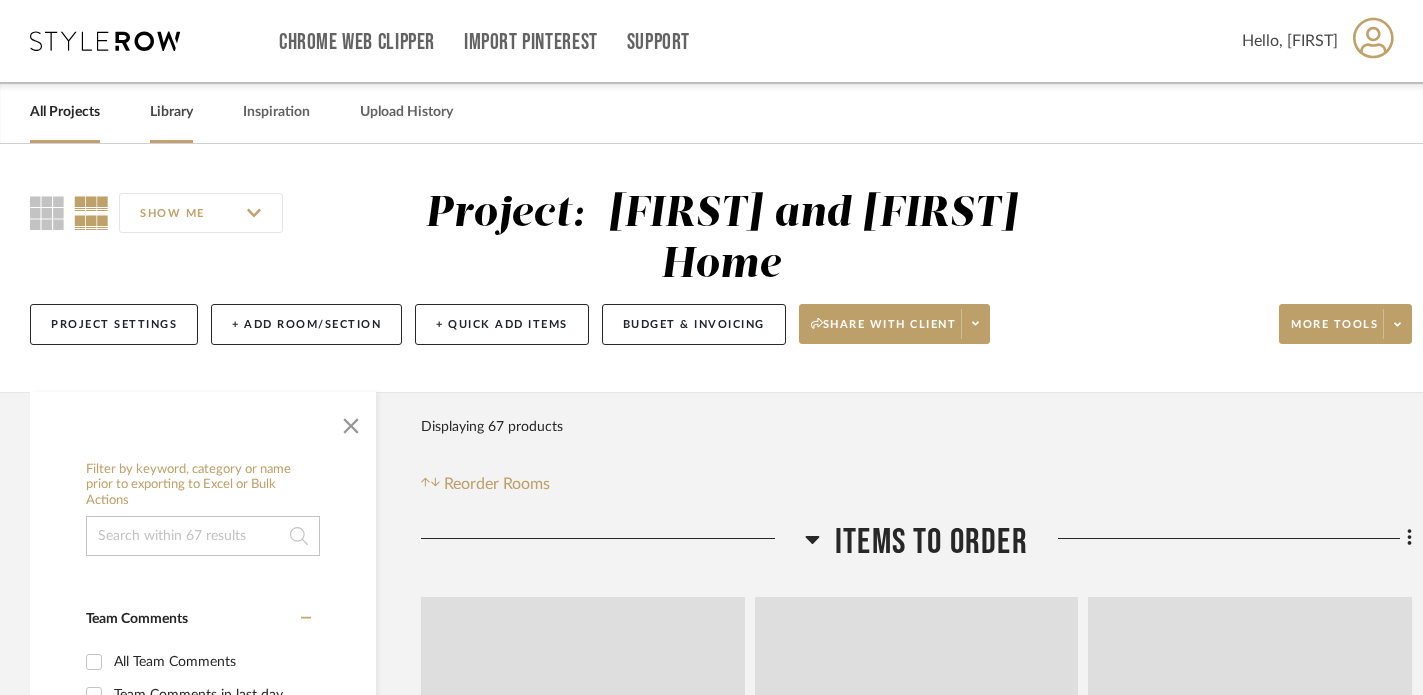 scroll, scrollTop: 0, scrollLeft: 0, axis: both 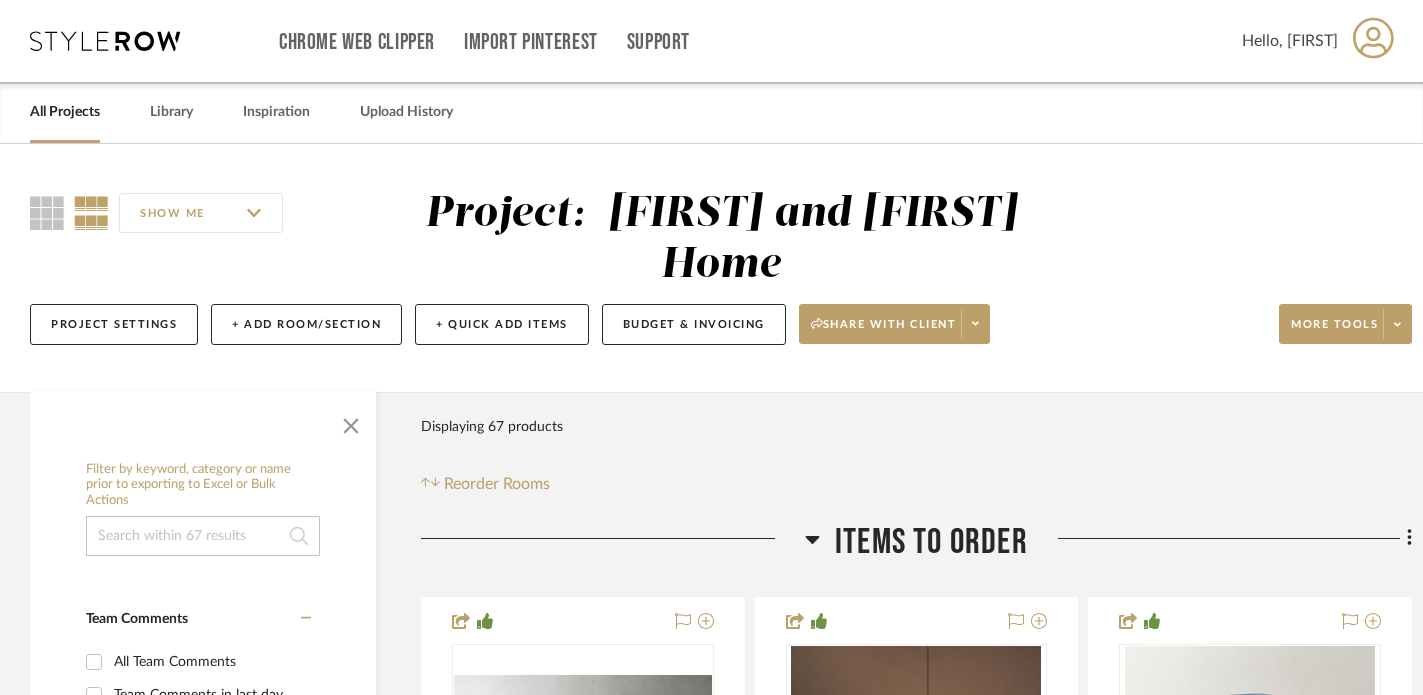 click on "All Projects" at bounding box center [65, 112] 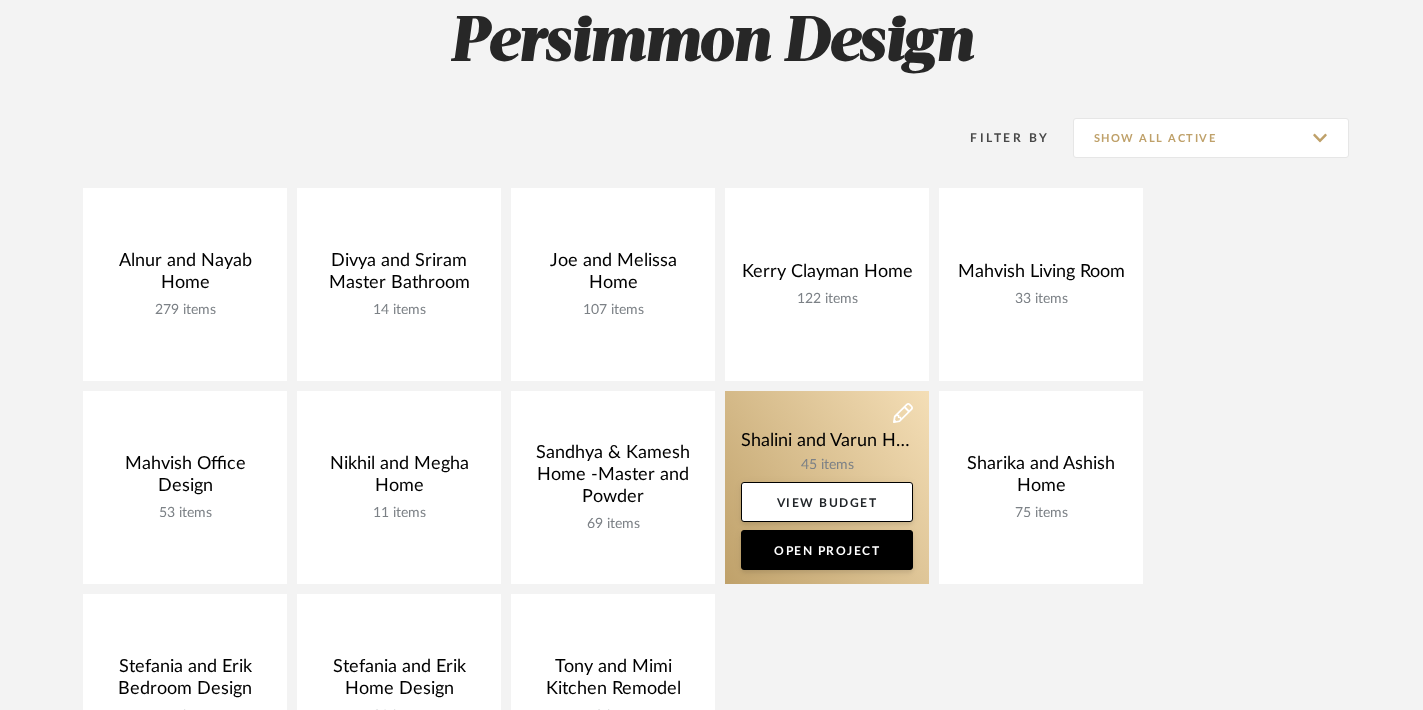 scroll, scrollTop: 295, scrollLeft: 0, axis: vertical 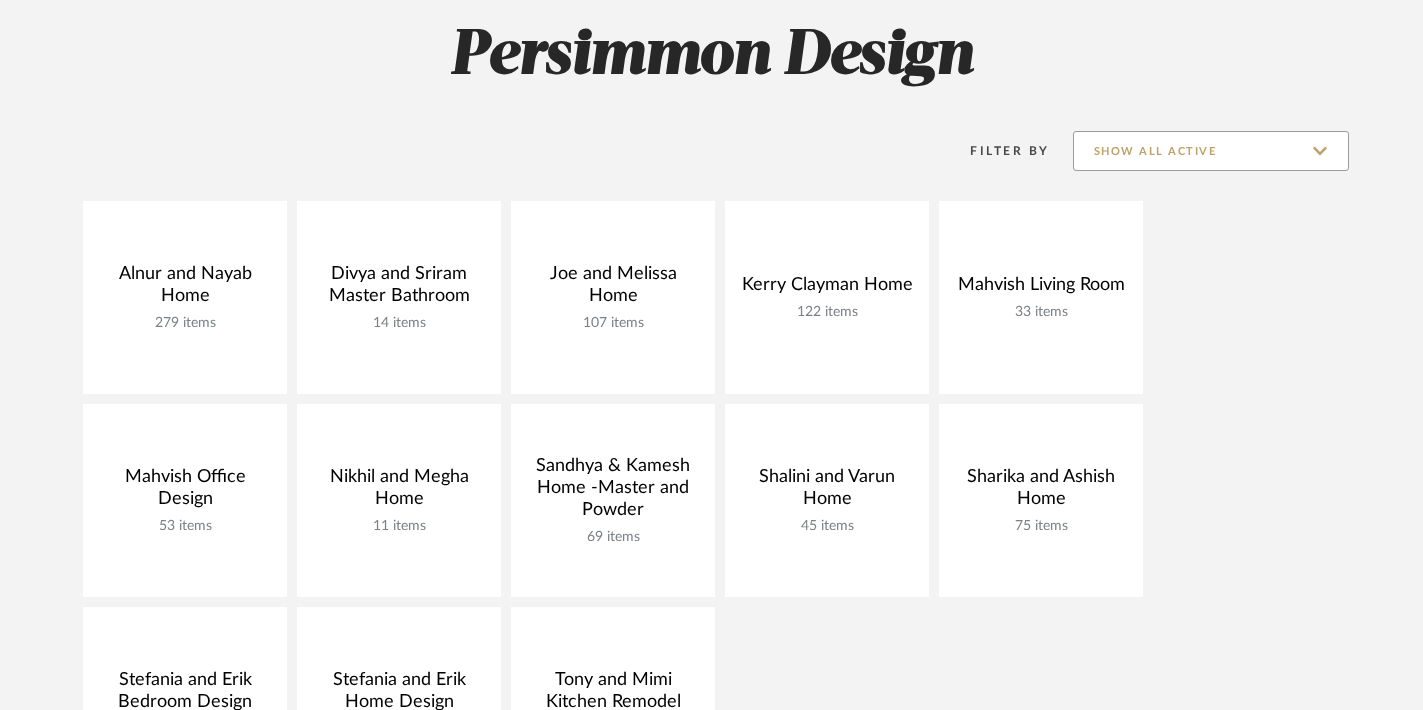 click on "Show All Active" 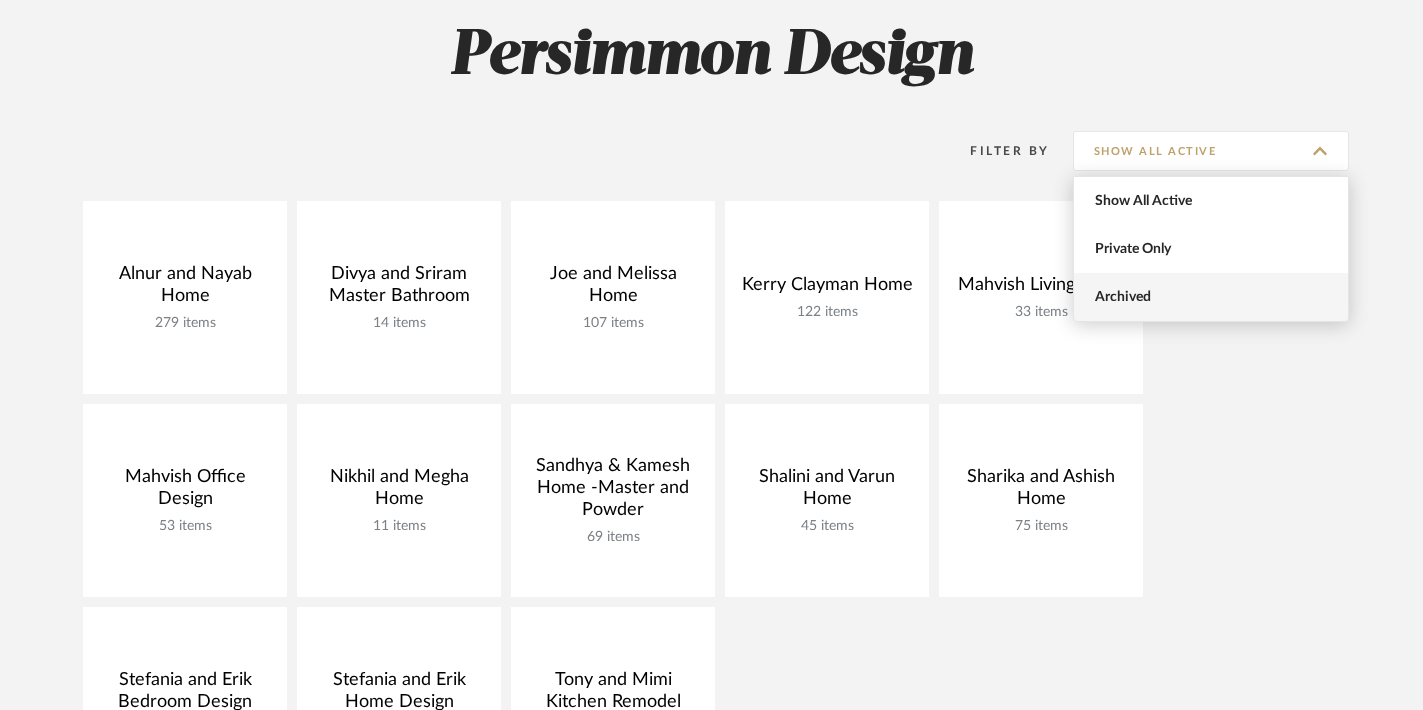 click on "Archived" at bounding box center [1213, 297] 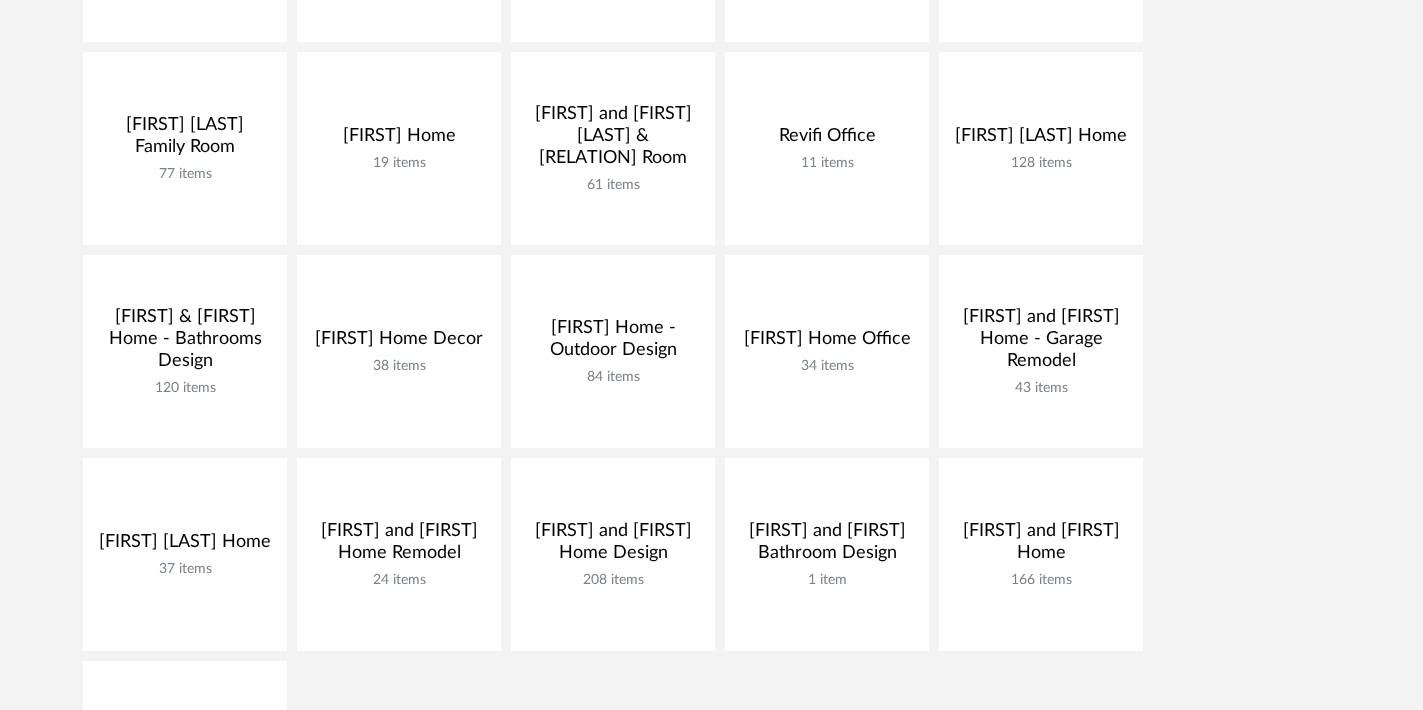 scroll, scrollTop: 1052, scrollLeft: 0, axis: vertical 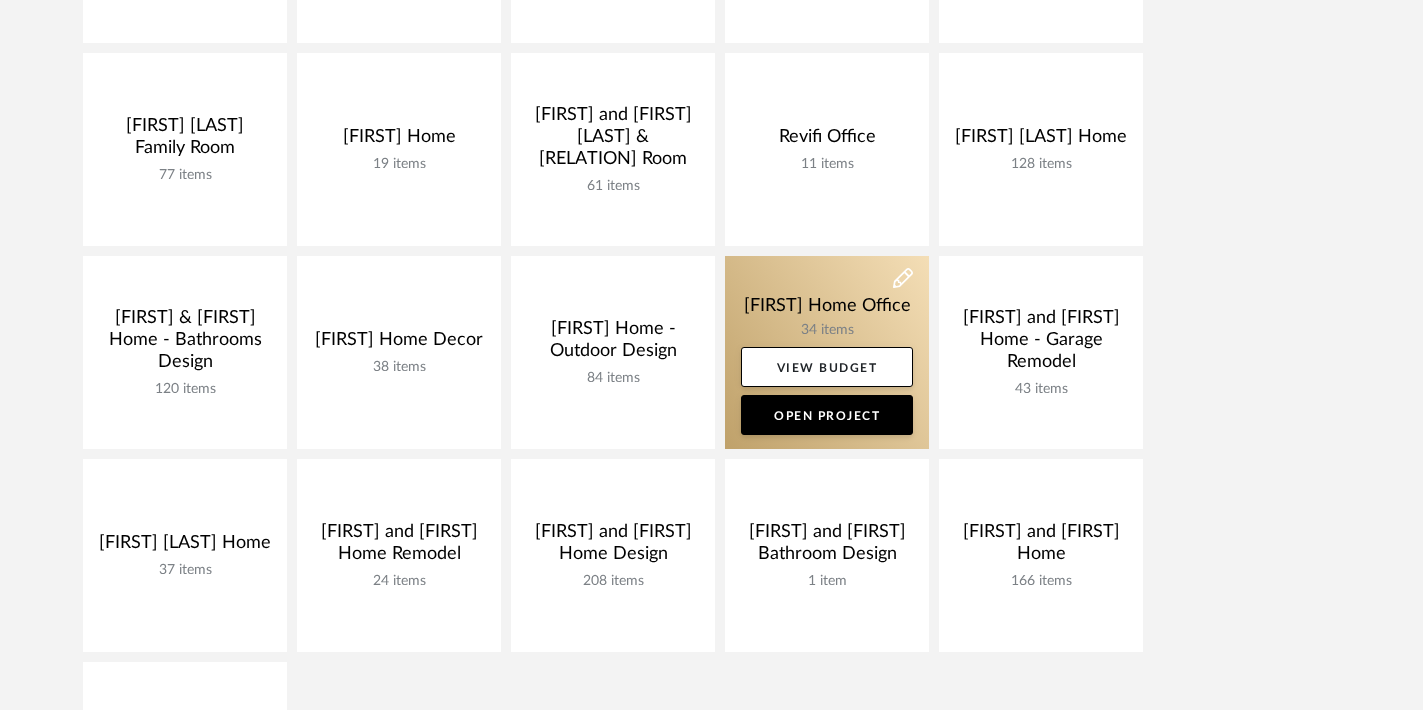 click 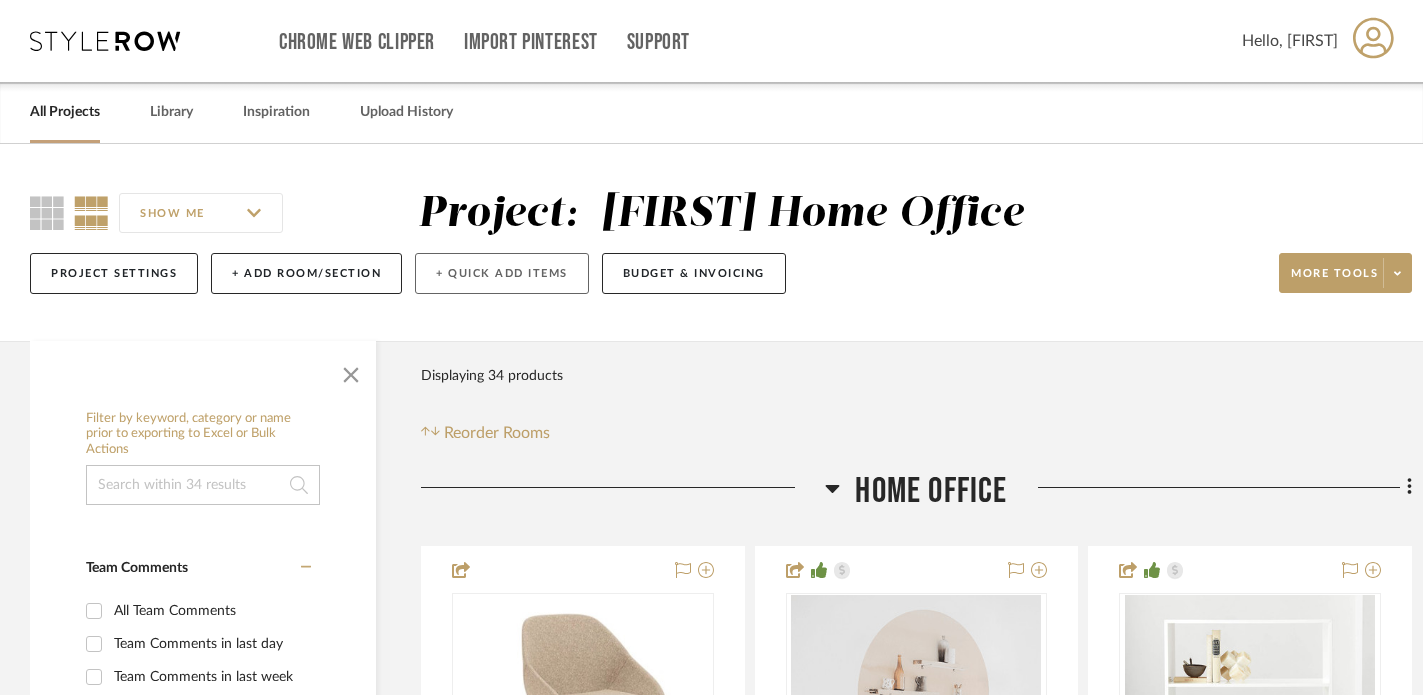 scroll, scrollTop: 0, scrollLeft: 0, axis: both 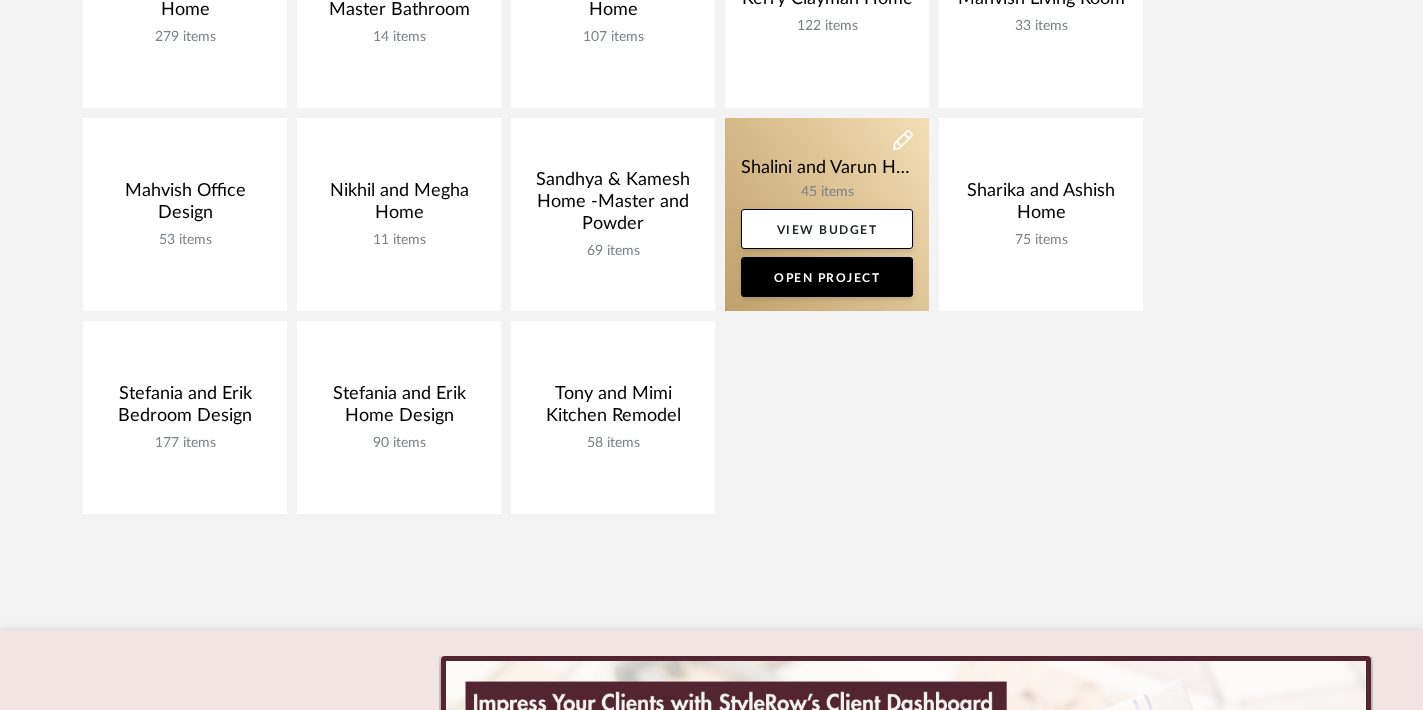 click 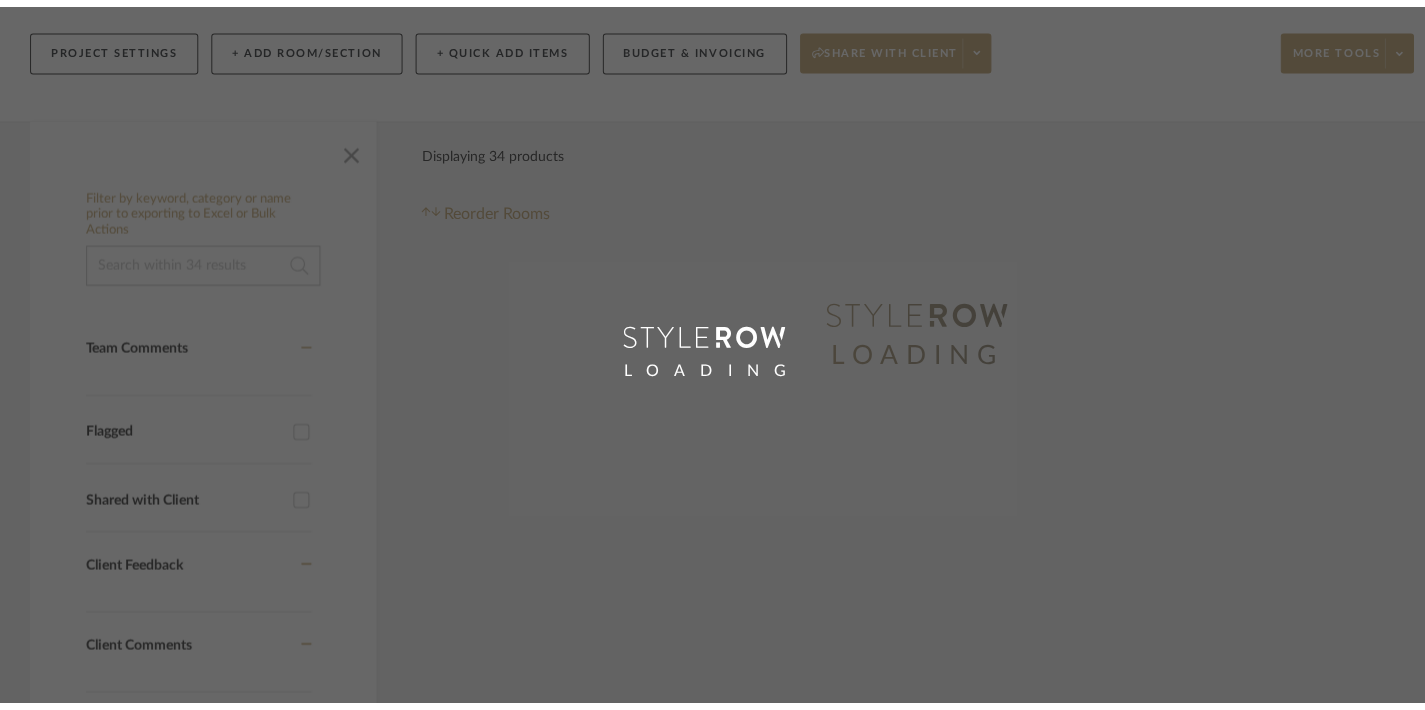 scroll, scrollTop: 0, scrollLeft: 0, axis: both 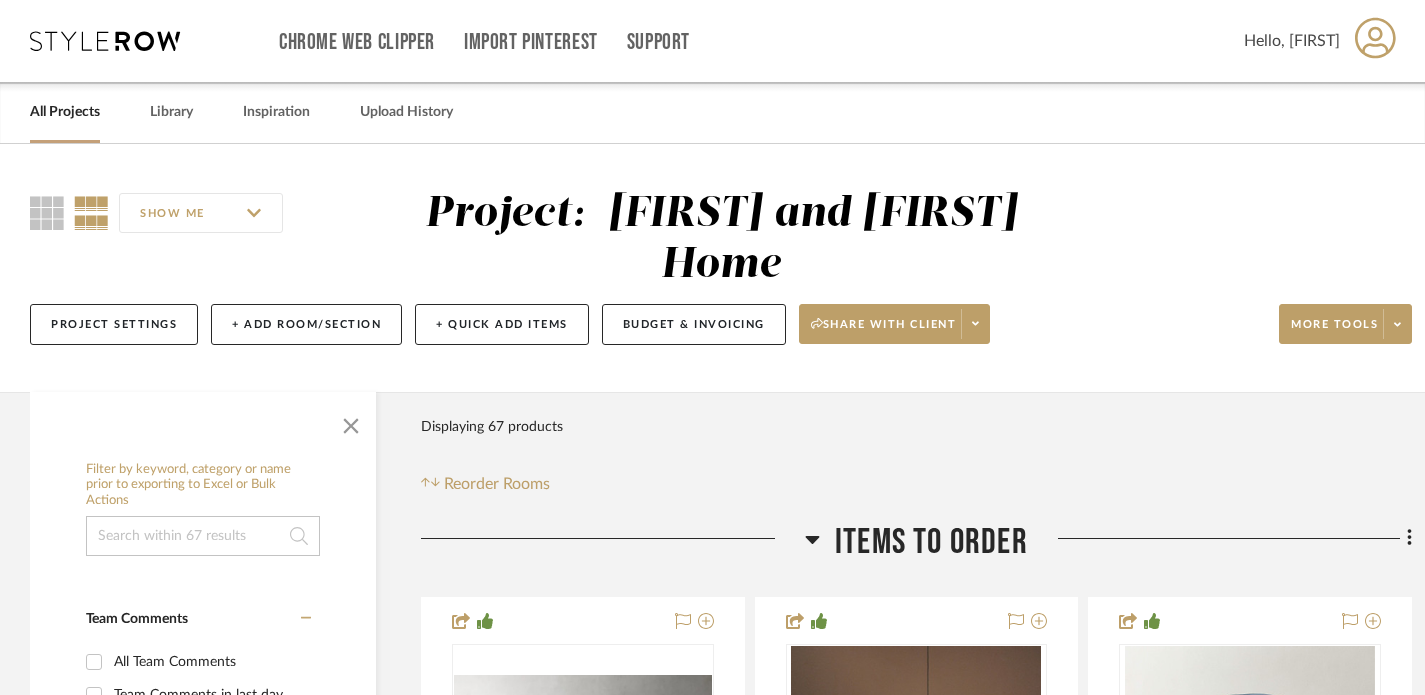 click on "All Projects" at bounding box center (65, 112) 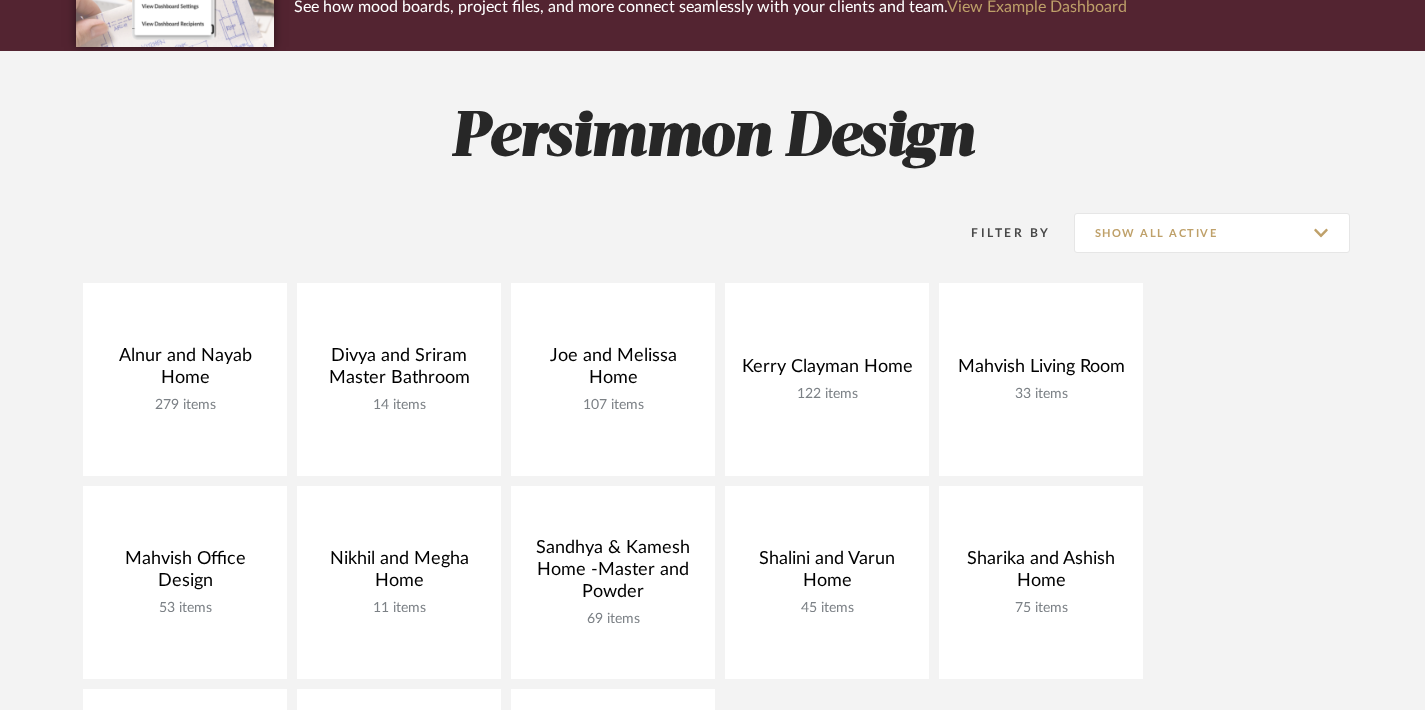 scroll, scrollTop: 80, scrollLeft: 0, axis: vertical 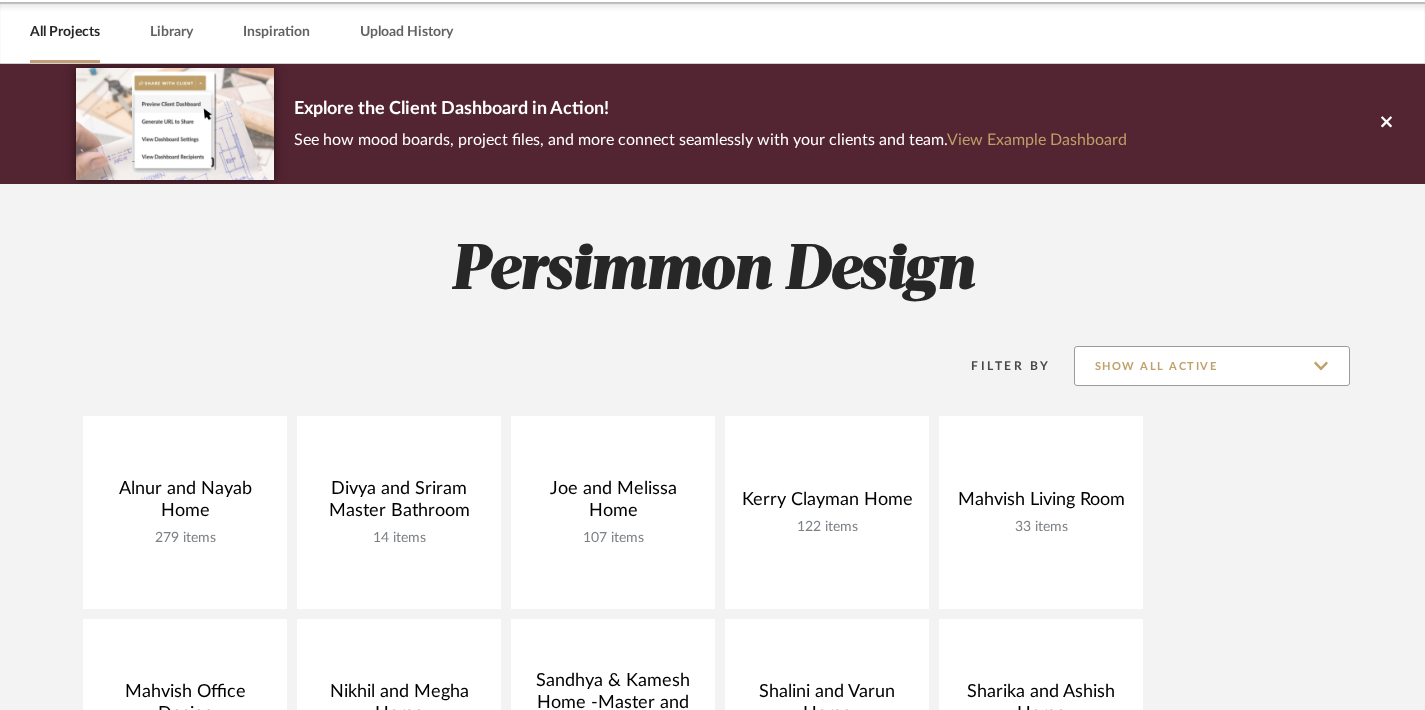 click on "Show All Active" 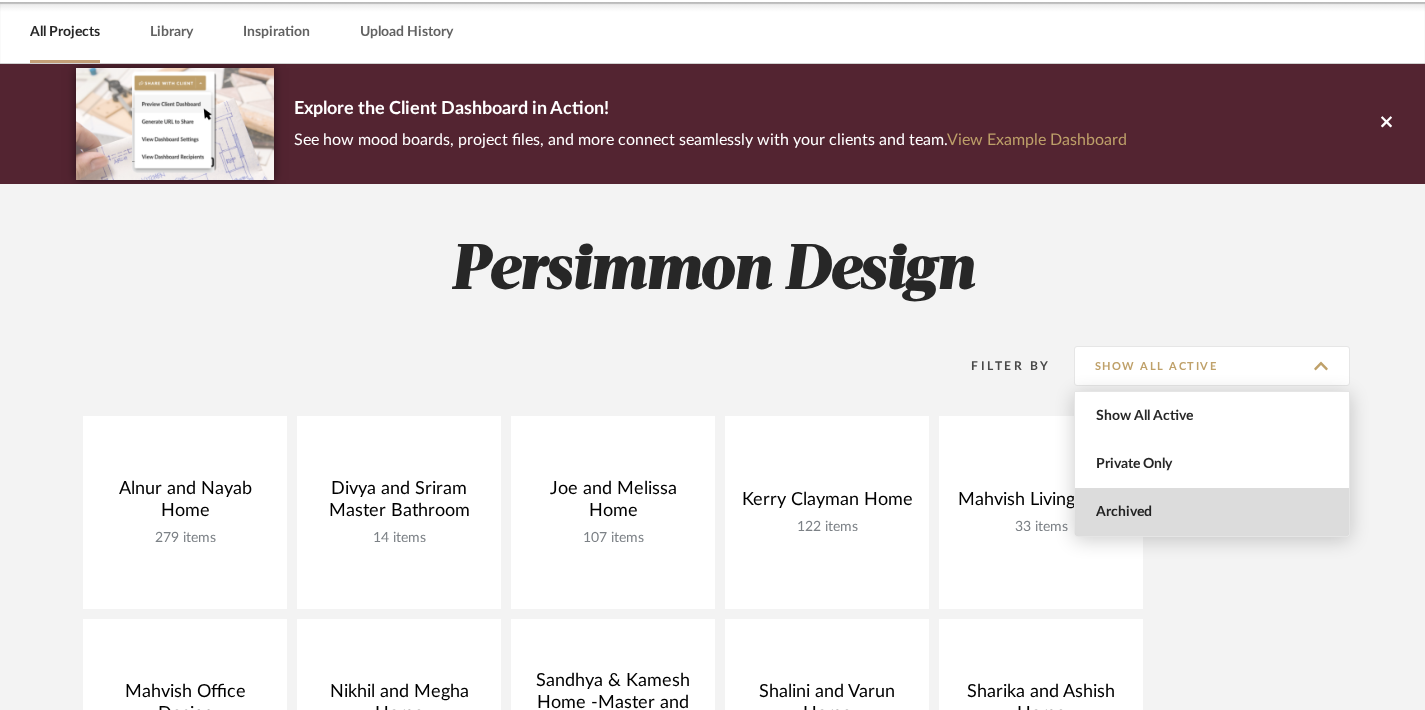click on "Archived" at bounding box center (1214, 512) 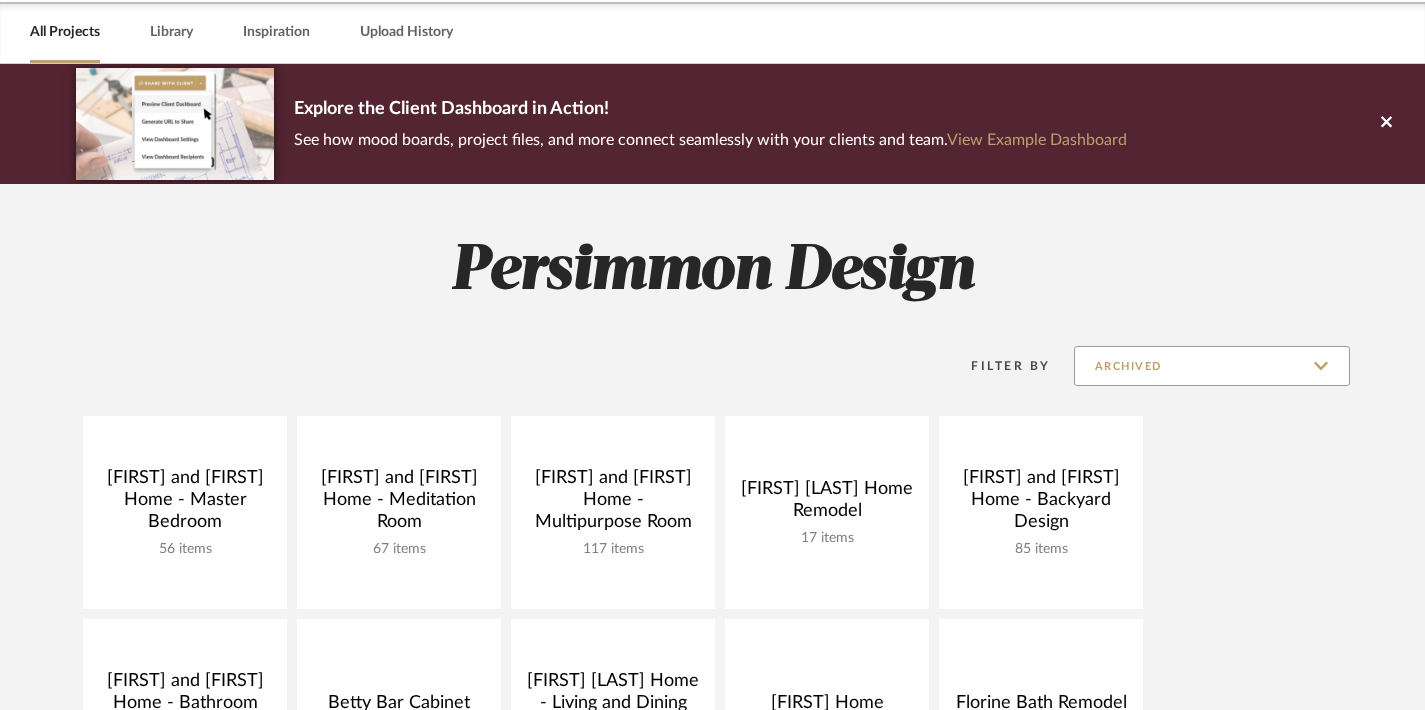 click on "Archived" 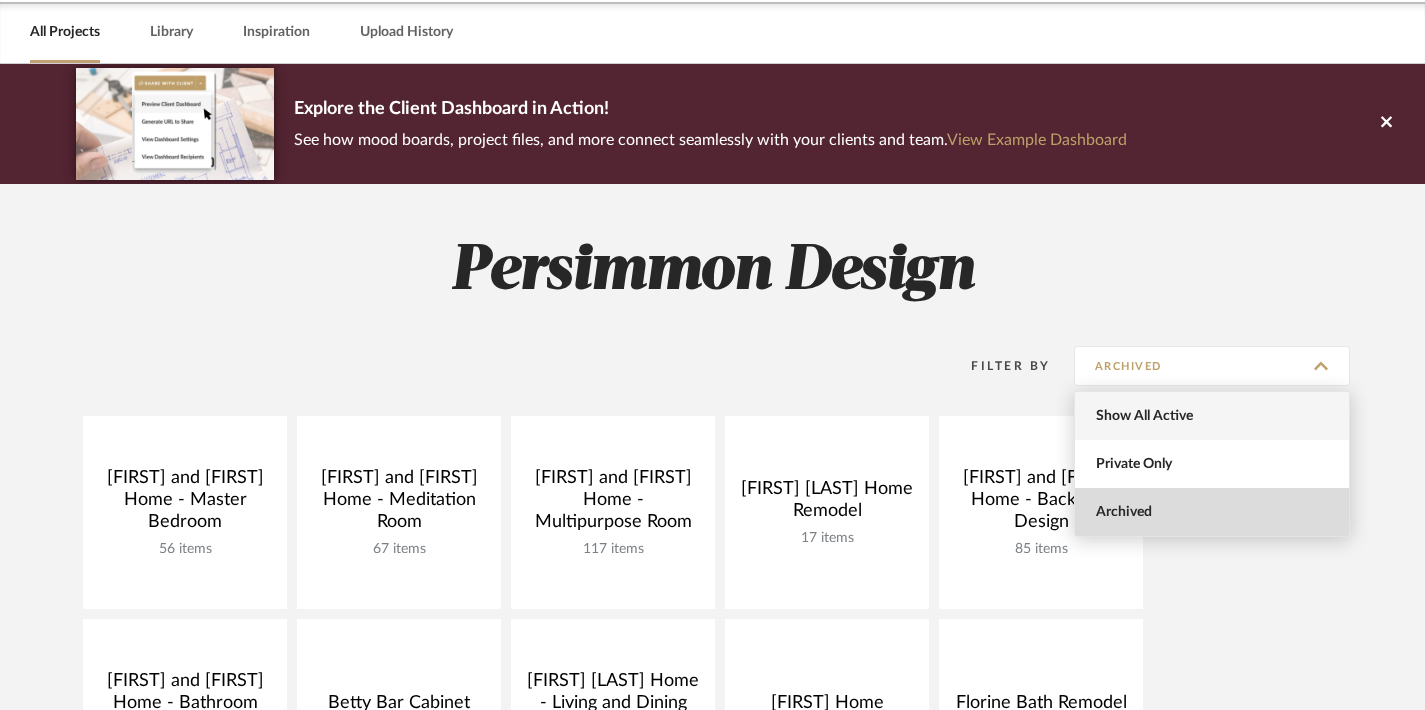 click on "Show All Active" at bounding box center [1212, 416] 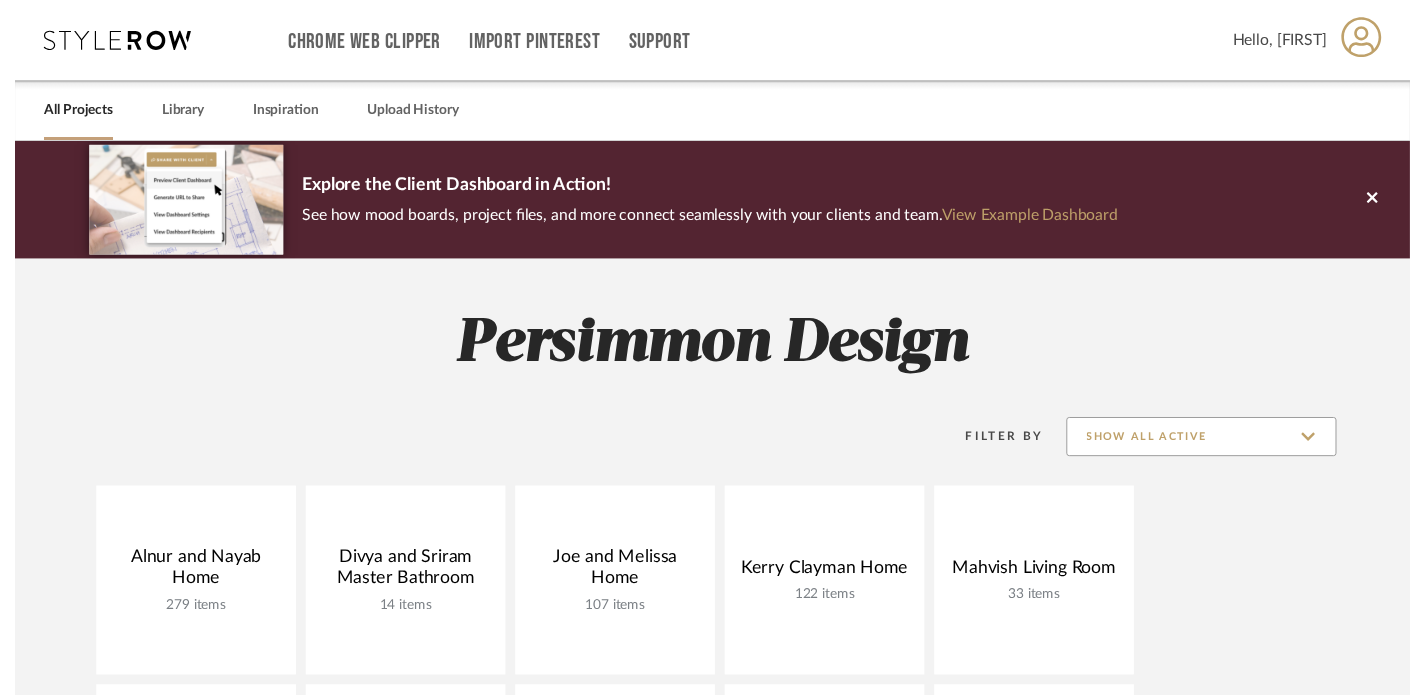 scroll, scrollTop: 0, scrollLeft: 0, axis: both 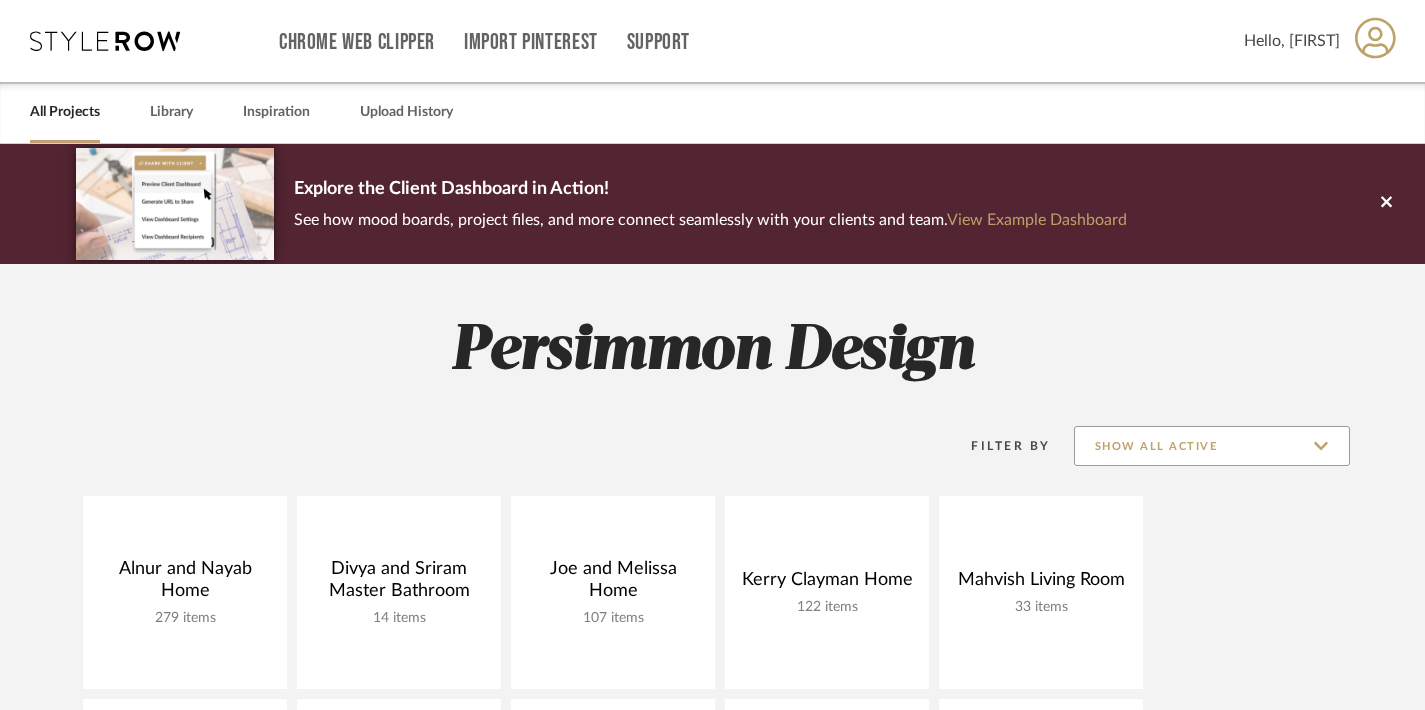 click on "Show All Active" 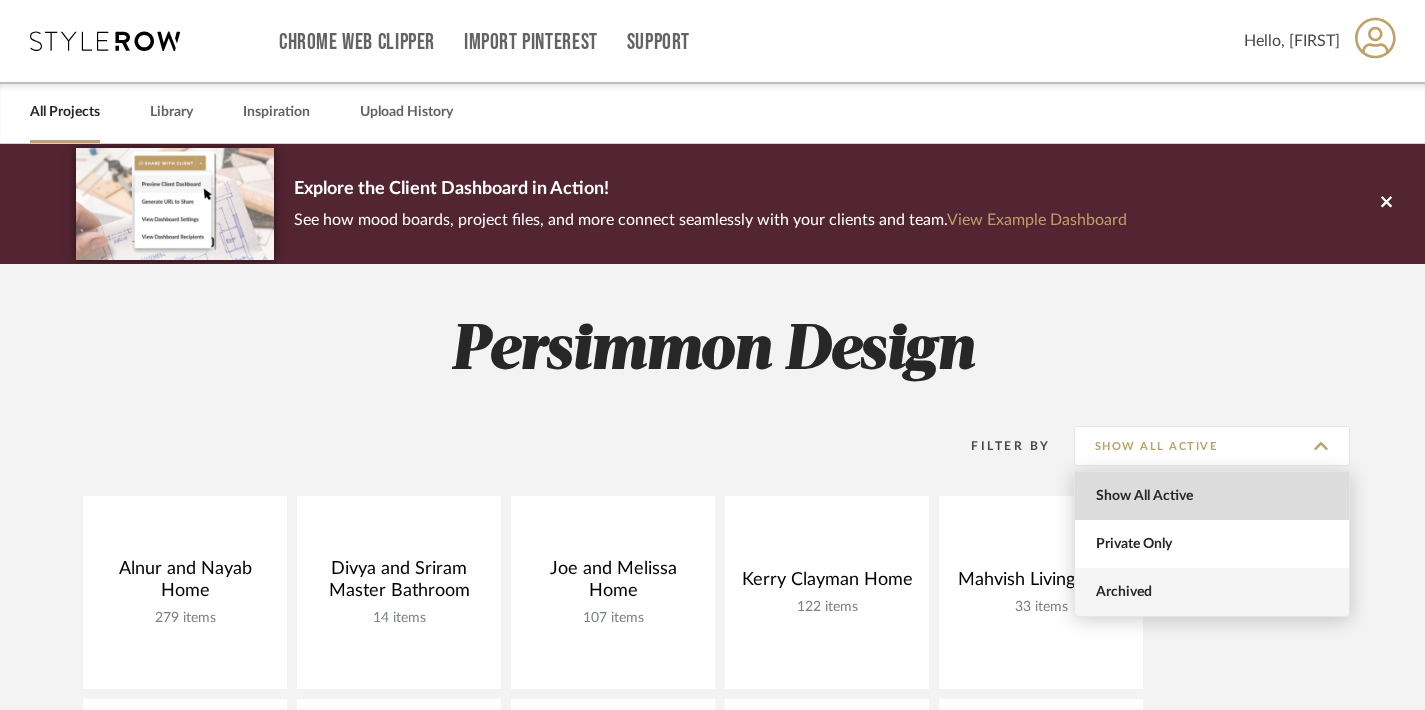 click on "Archived" at bounding box center [1214, 592] 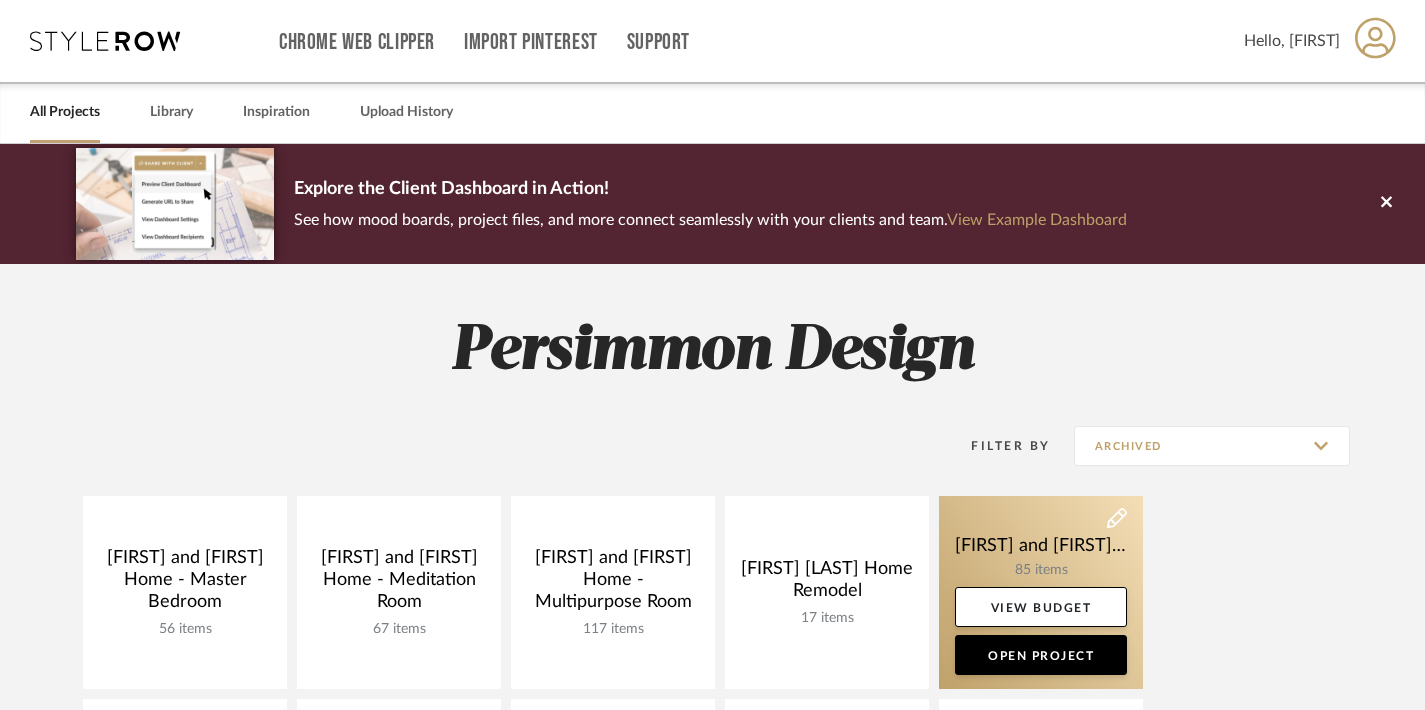click 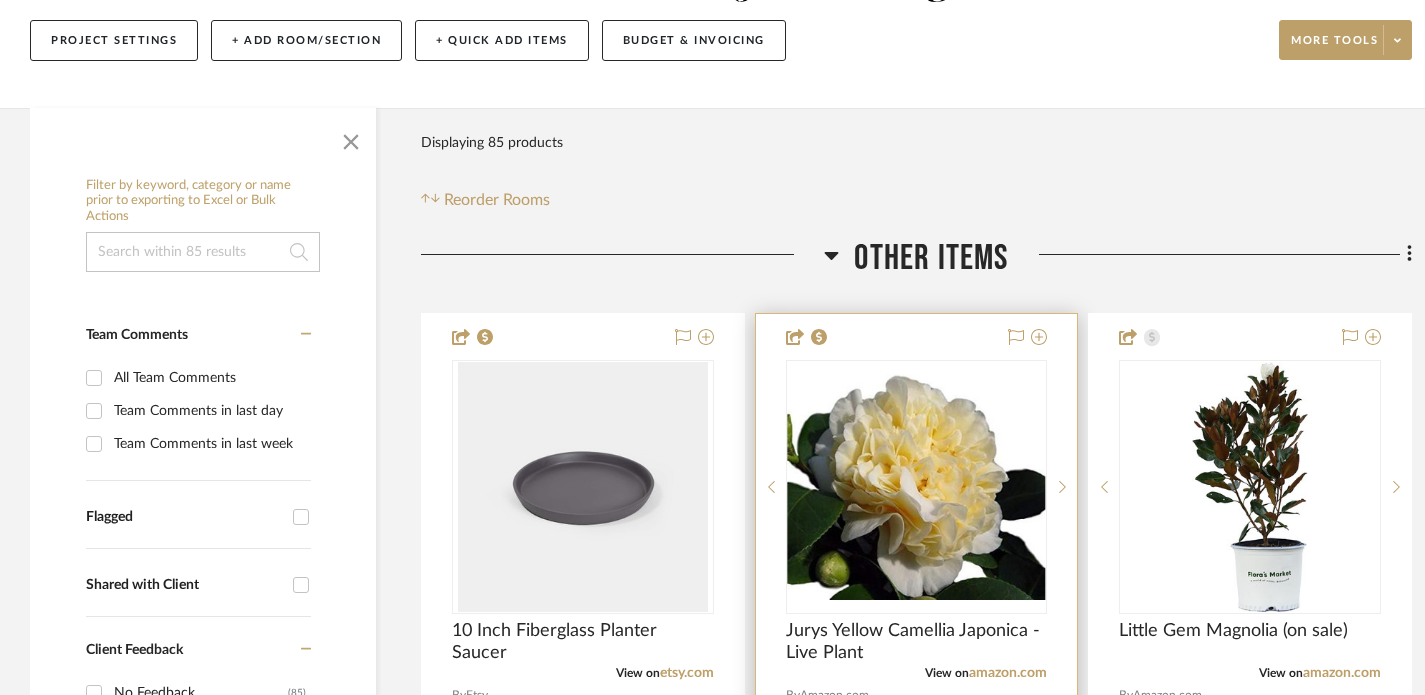scroll, scrollTop: 266, scrollLeft: 0, axis: vertical 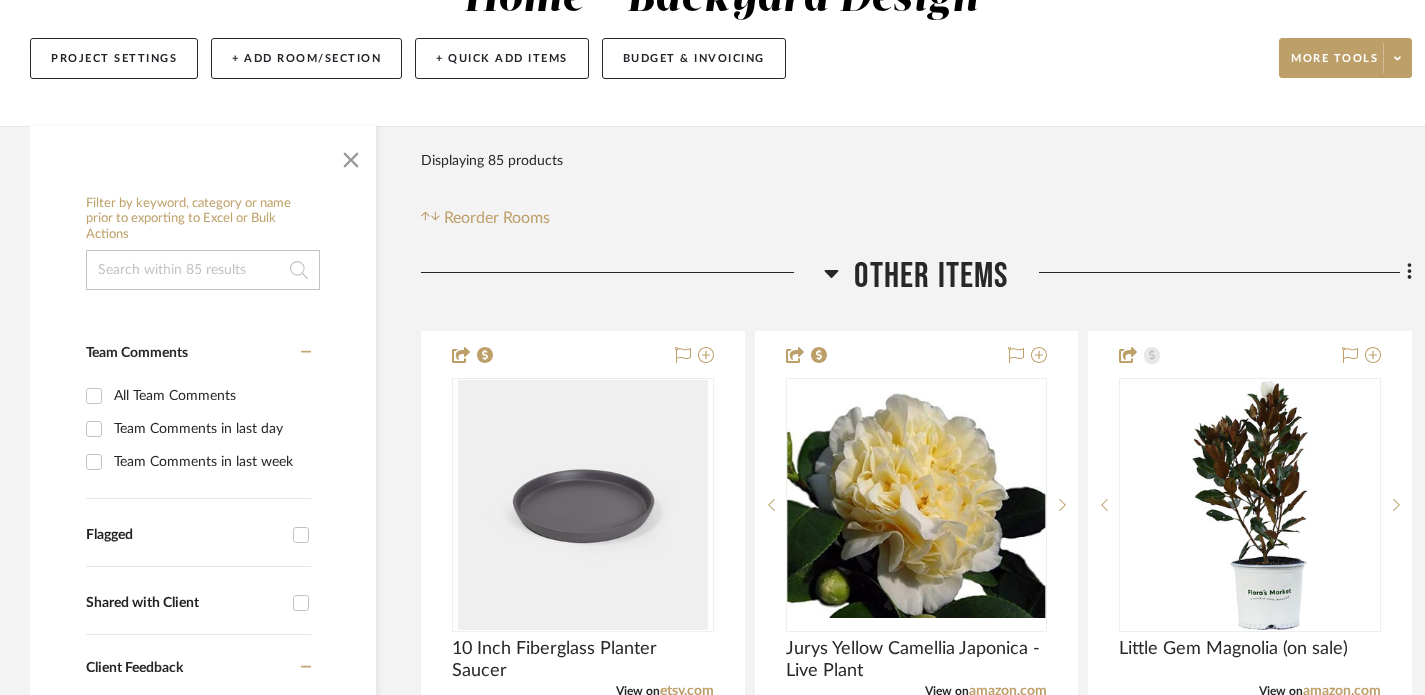 click 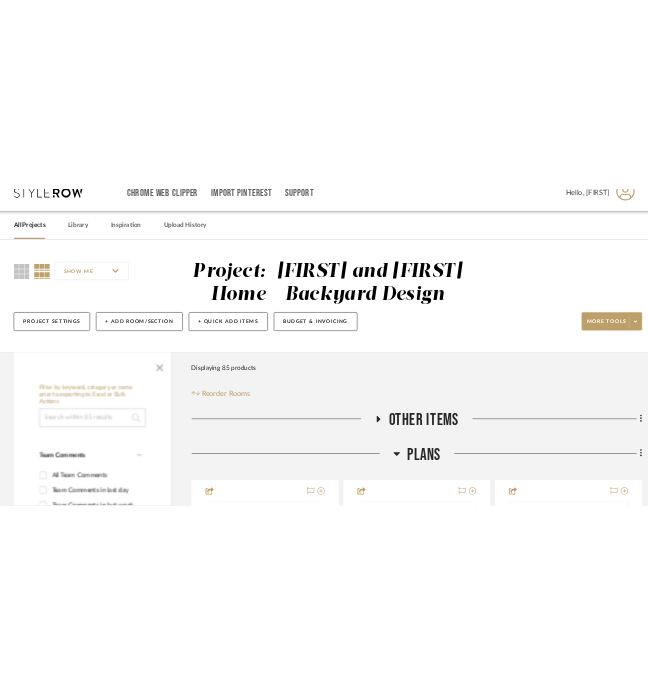 scroll, scrollTop: 33, scrollLeft: 0, axis: vertical 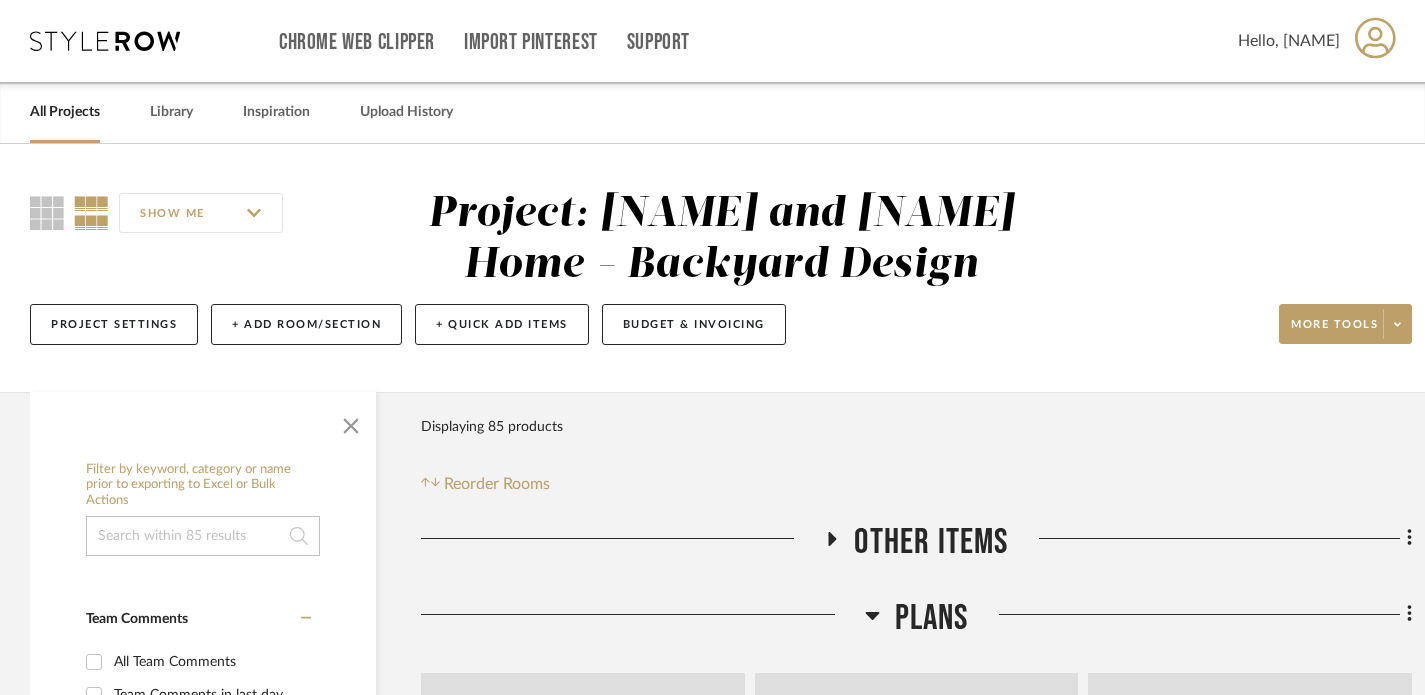click on "Library" at bounding box center [171, 112] 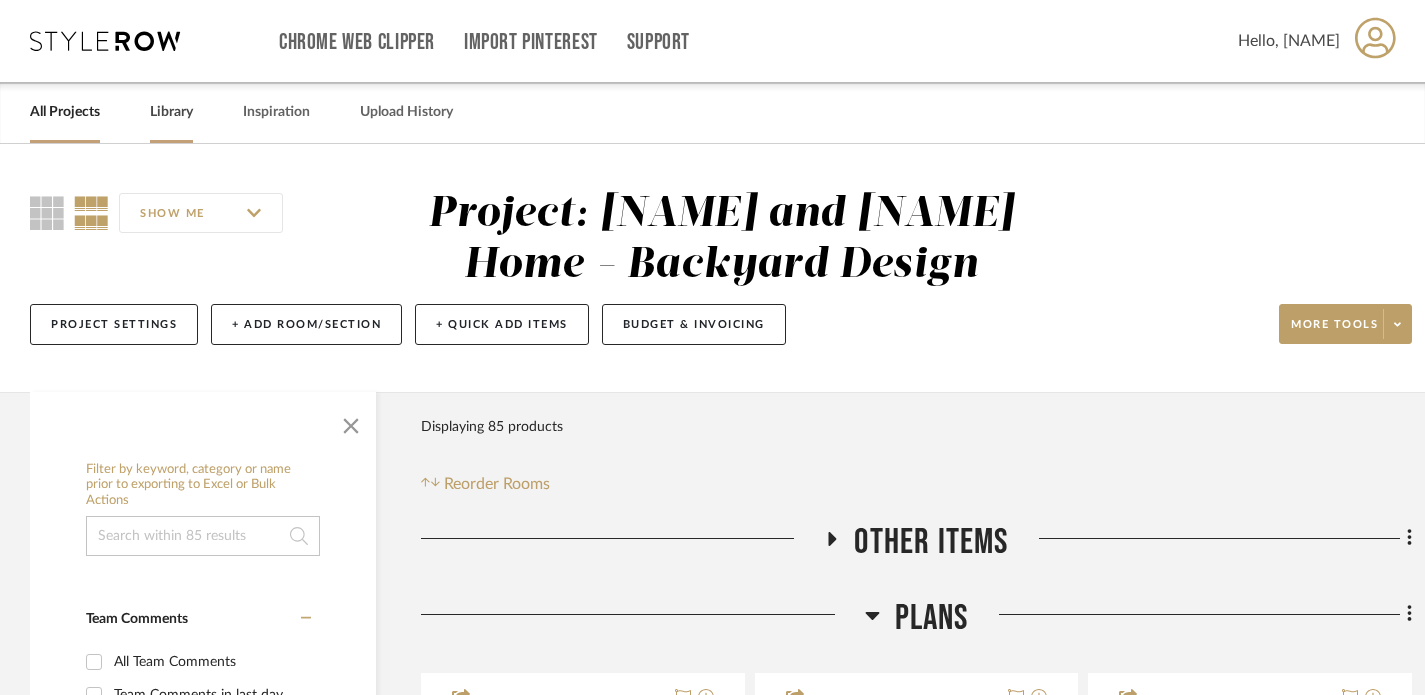click on "Library" at bounding box center (171, 112) 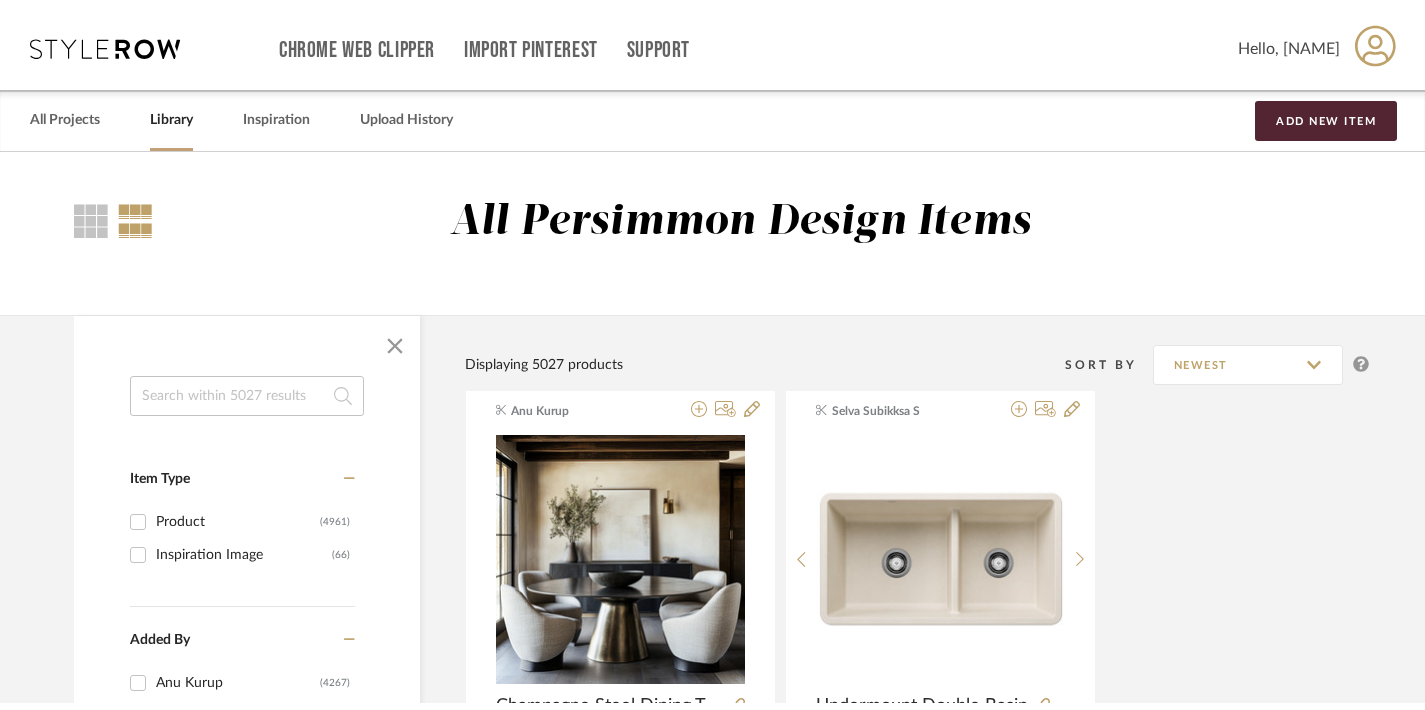 scroll, scrollTop: 0, scrollLeft: 0, axis: both 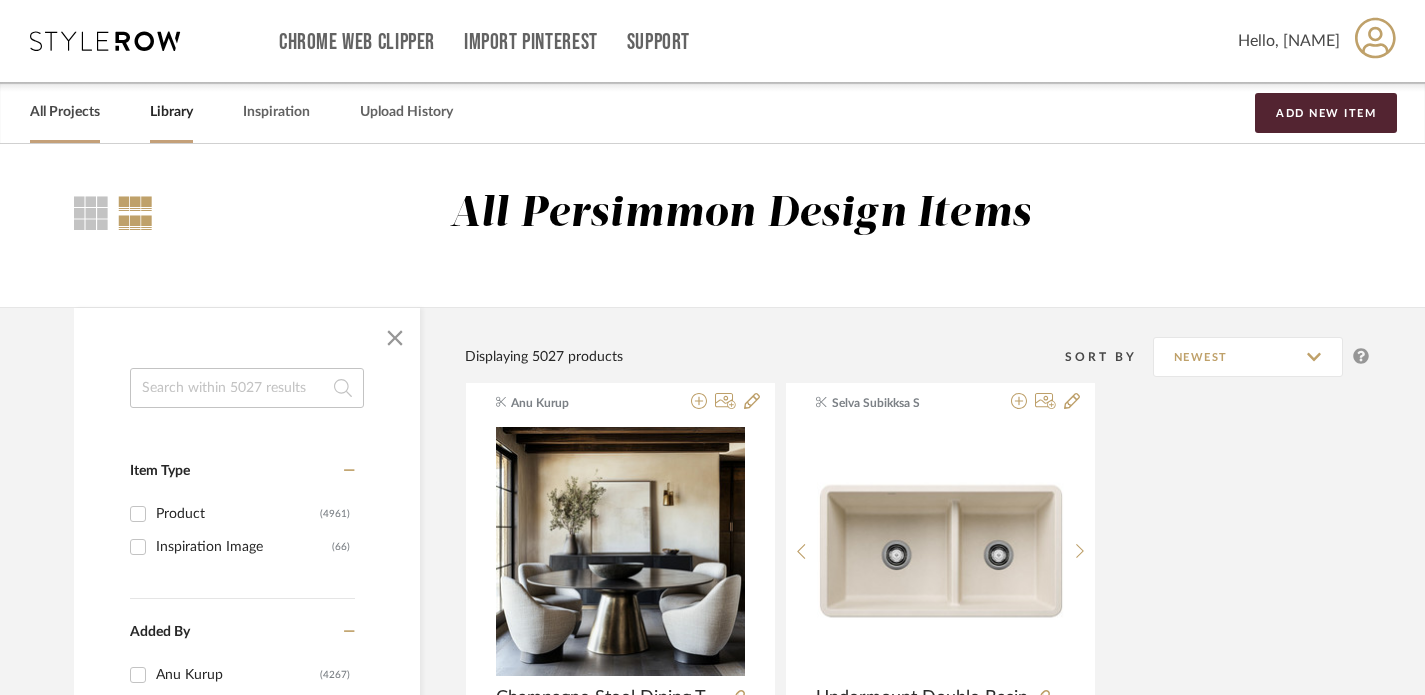 click on "All Projects" at bounding box center [65, 112] 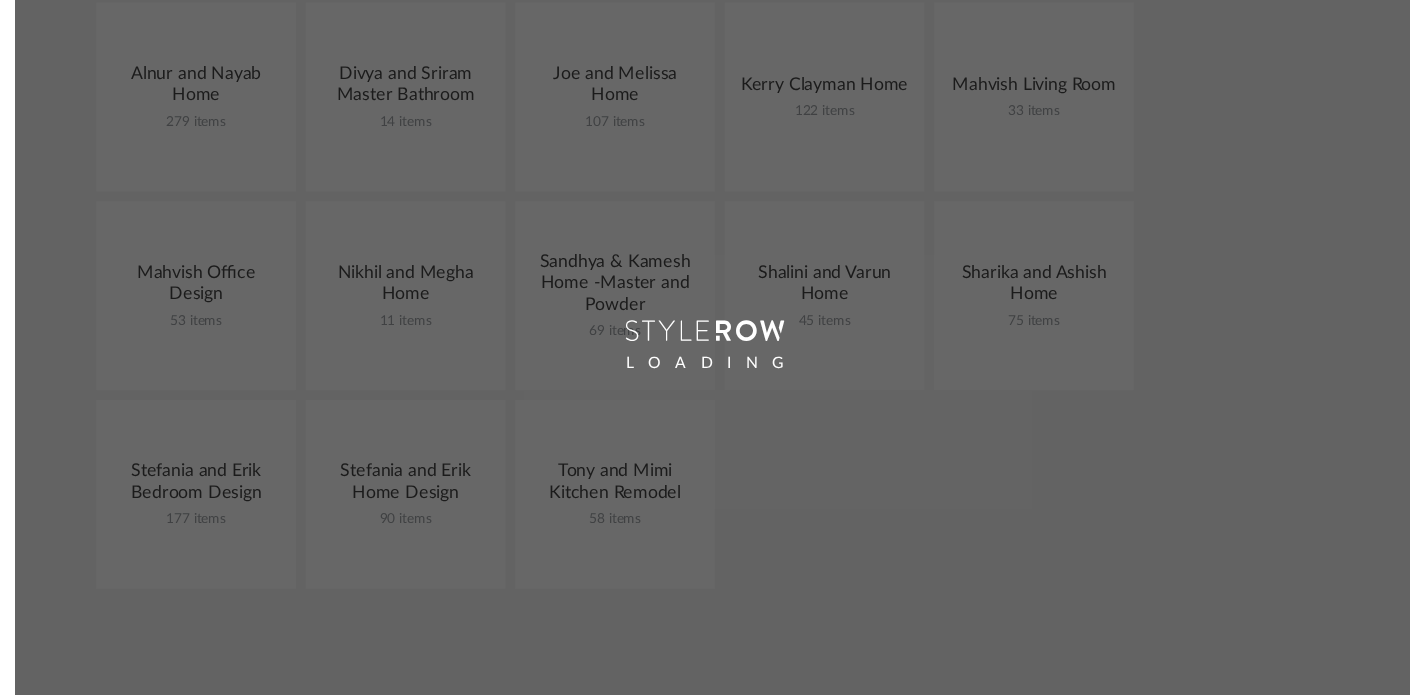 scroll, scrollTop: 509, scrollLeft: 0, axis: vertical 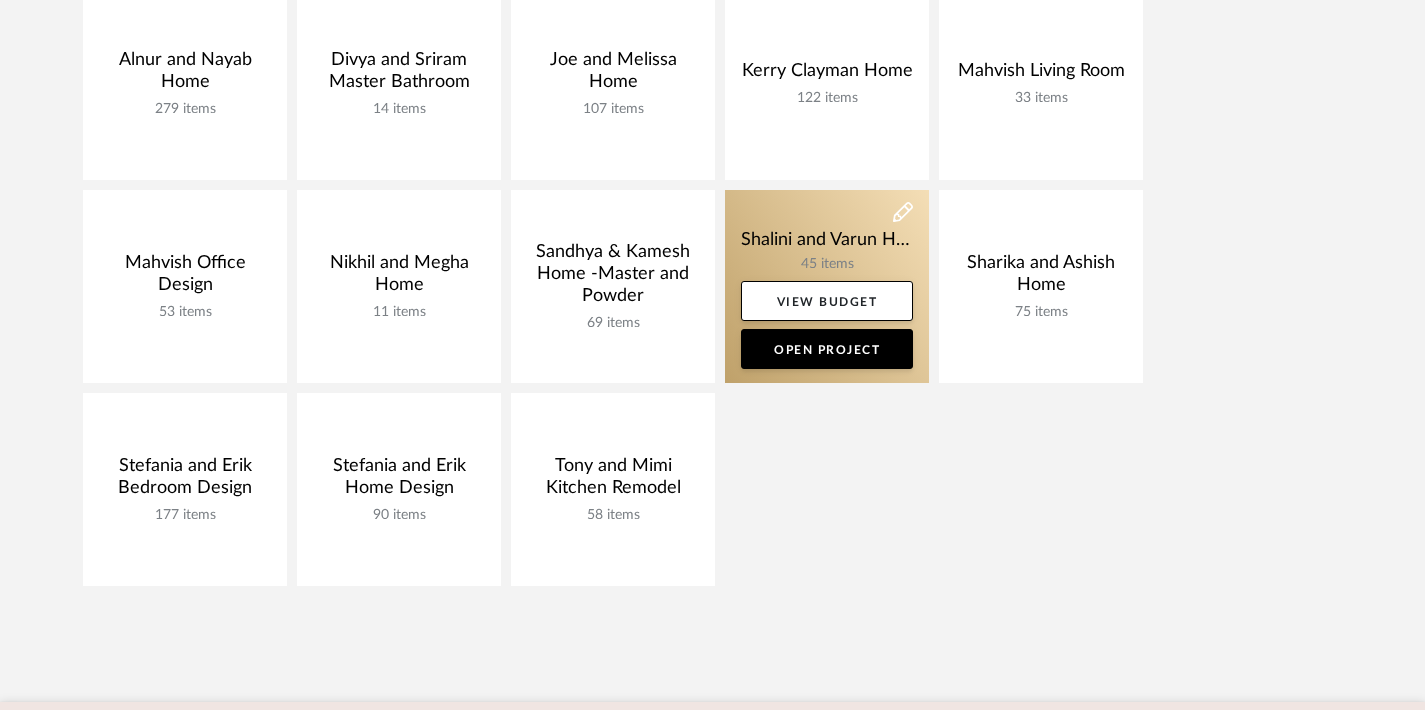 click 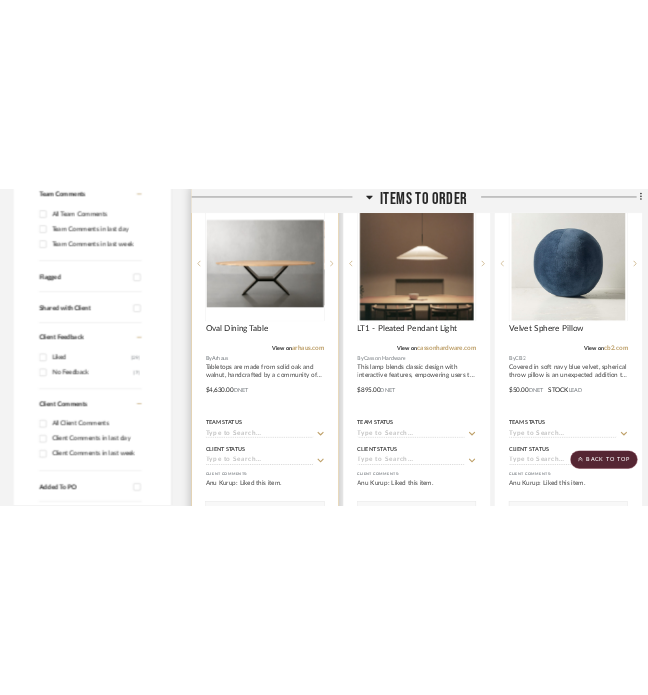 scroll, scrollTop: 525, scrollLeft: 0, axis: vertical 